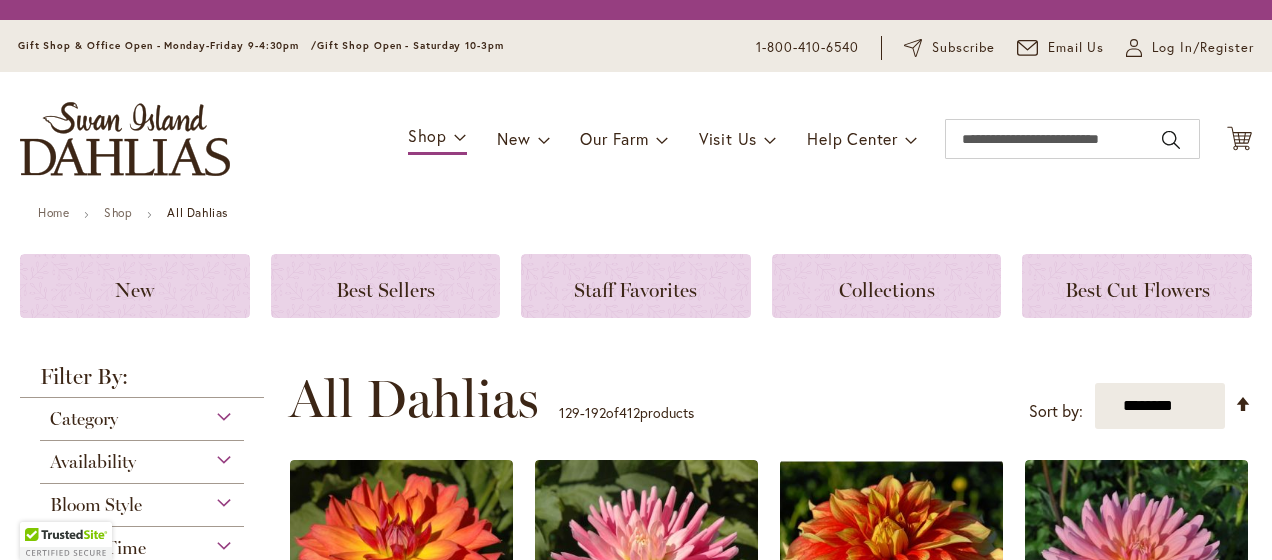 scroll, scrollTop: 0, scrollLeft: 0, axis: both 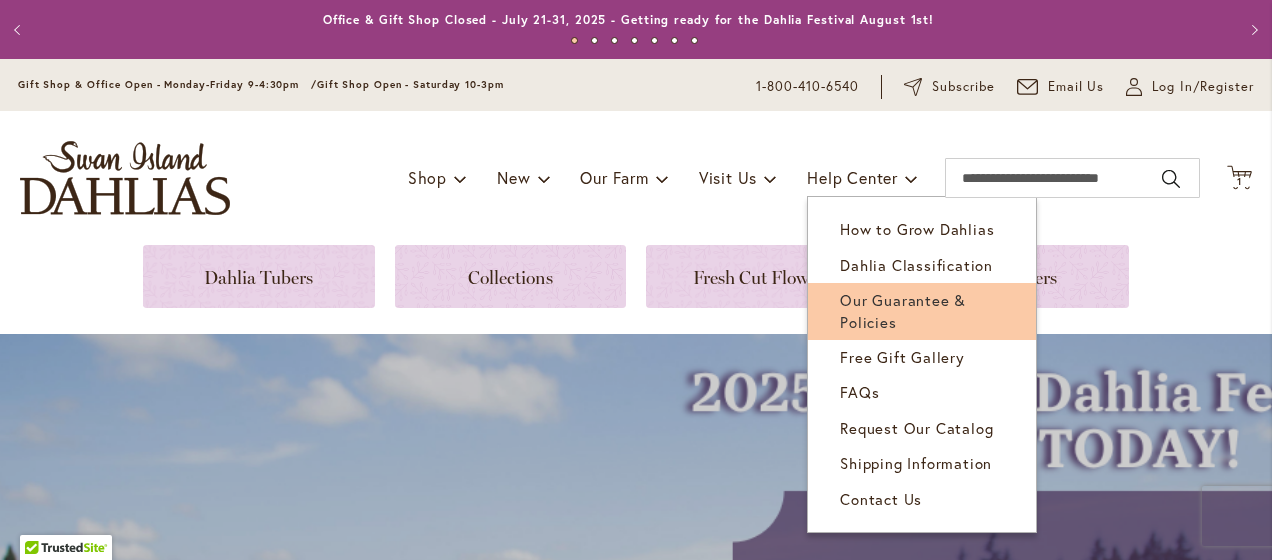 click on "Our Guarantee & Policies" at bounding box center [903, 310] 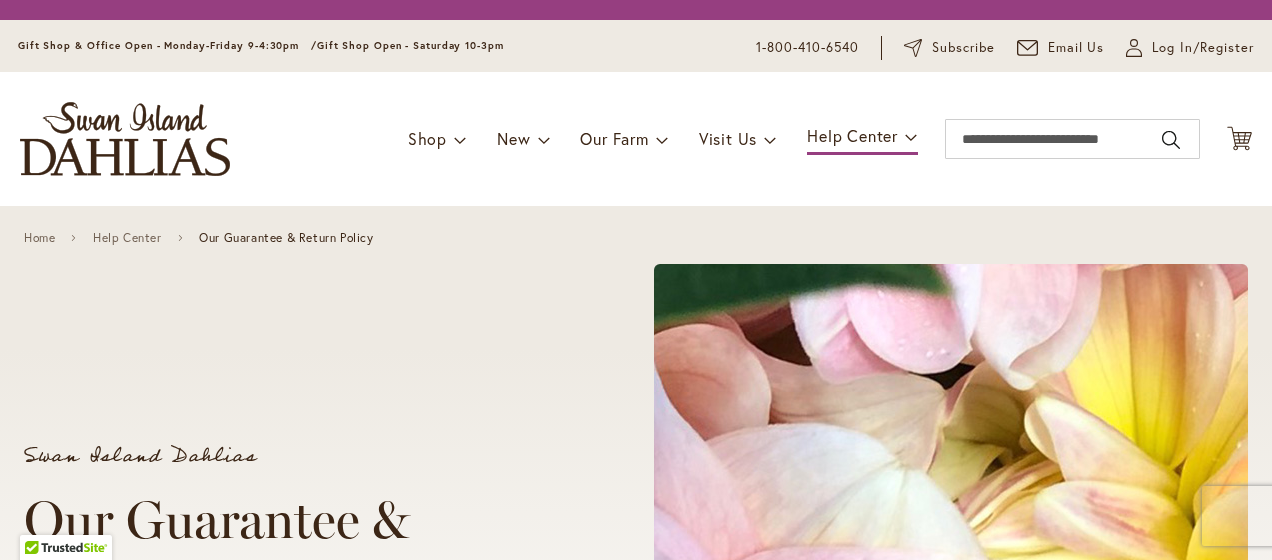 scroll, scrollTop: 0, scrollLeft: 0, axis: both 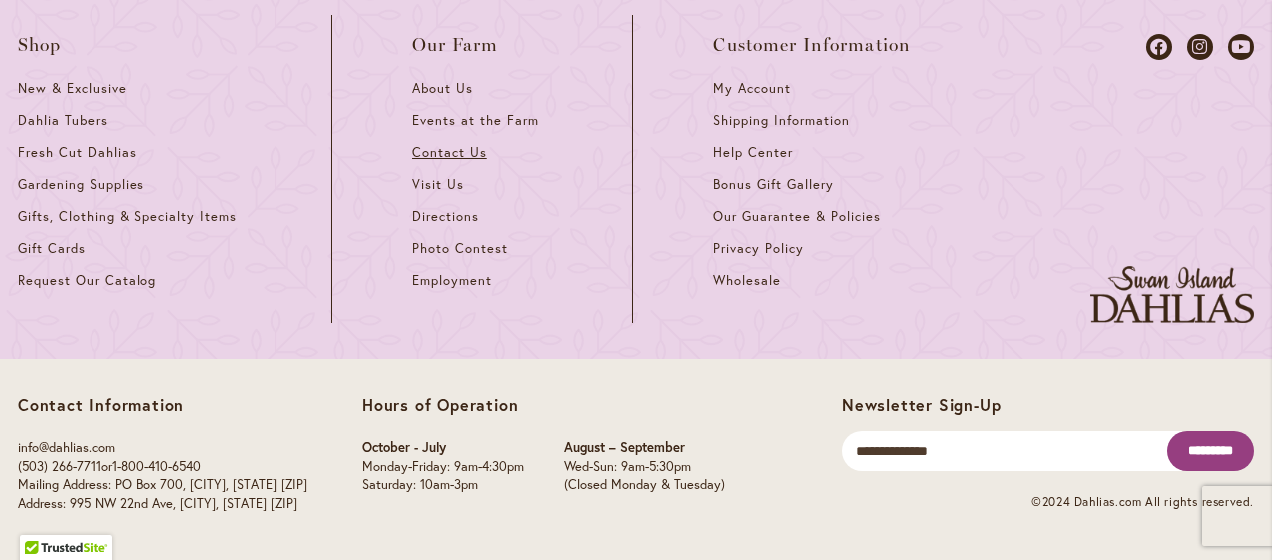 click on "Contact Us" at bounding box center [449, 152] 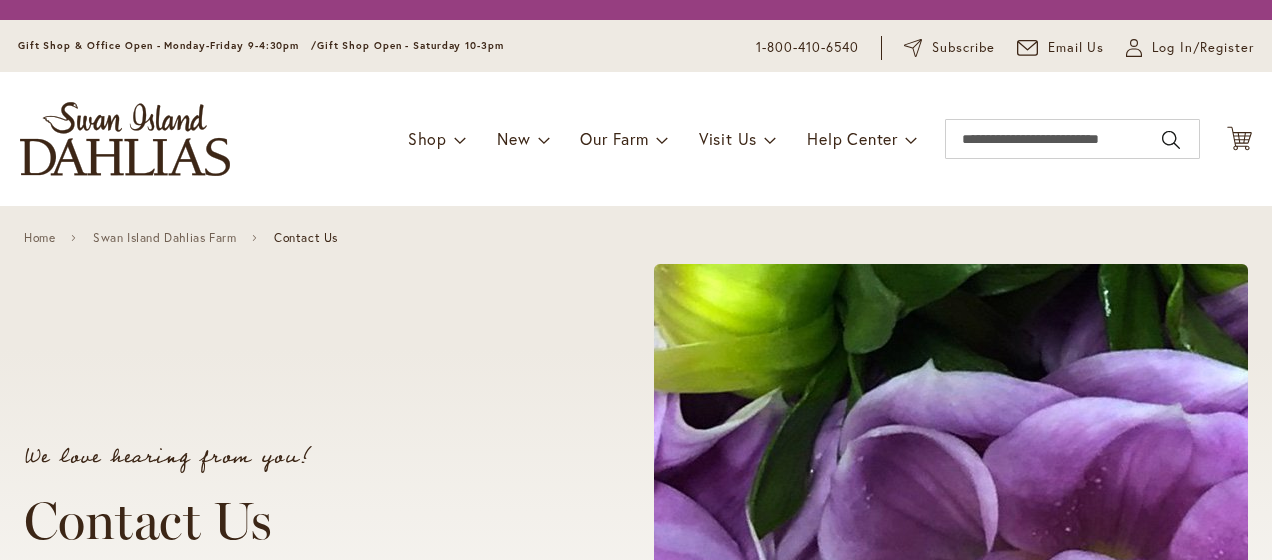 scroll, scrollTop: 0, scrollLeft: 0, axis: both 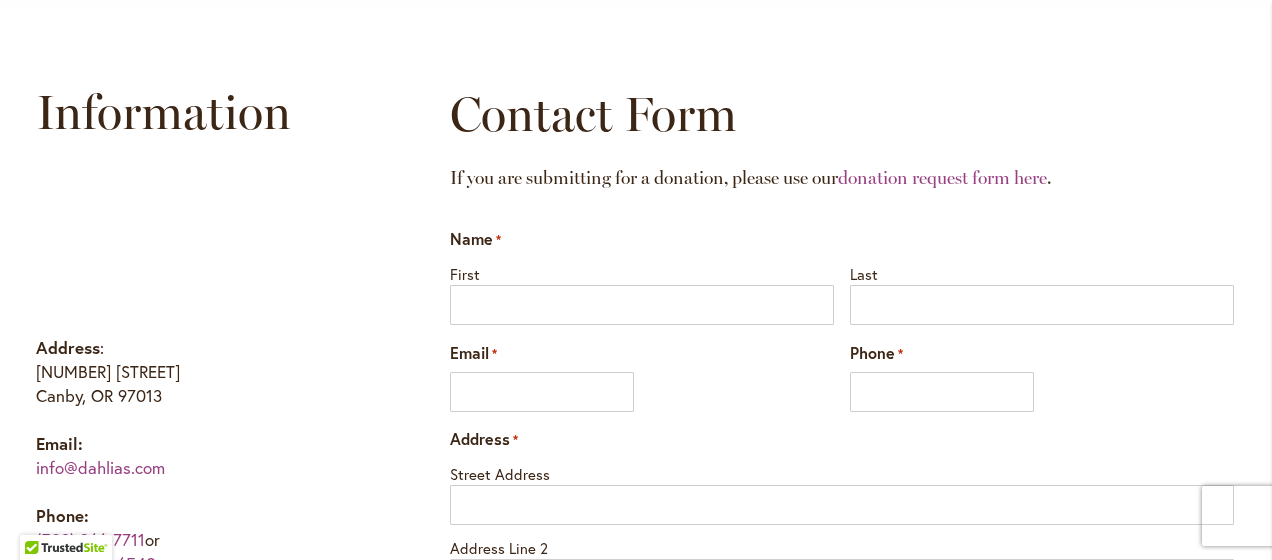 click on "Name *
First
Last
Email *
Phone * Address *
Street Address
Address Line 2
City
****" at bounding box center (842, 764) 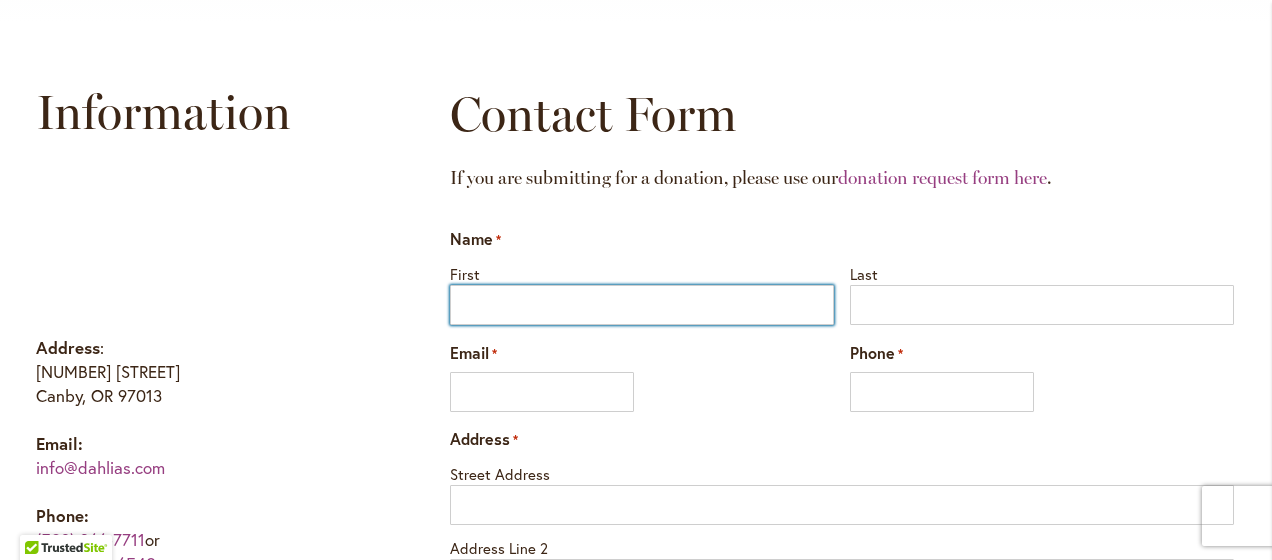 click on "First" at bounding box center (642, 305) 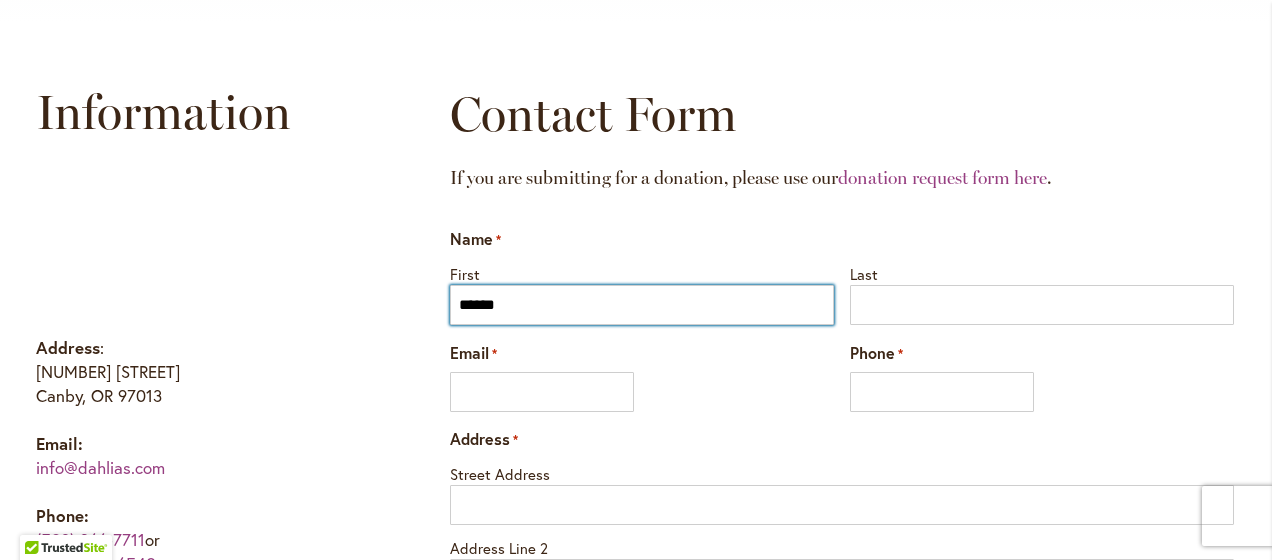 type on "*****" 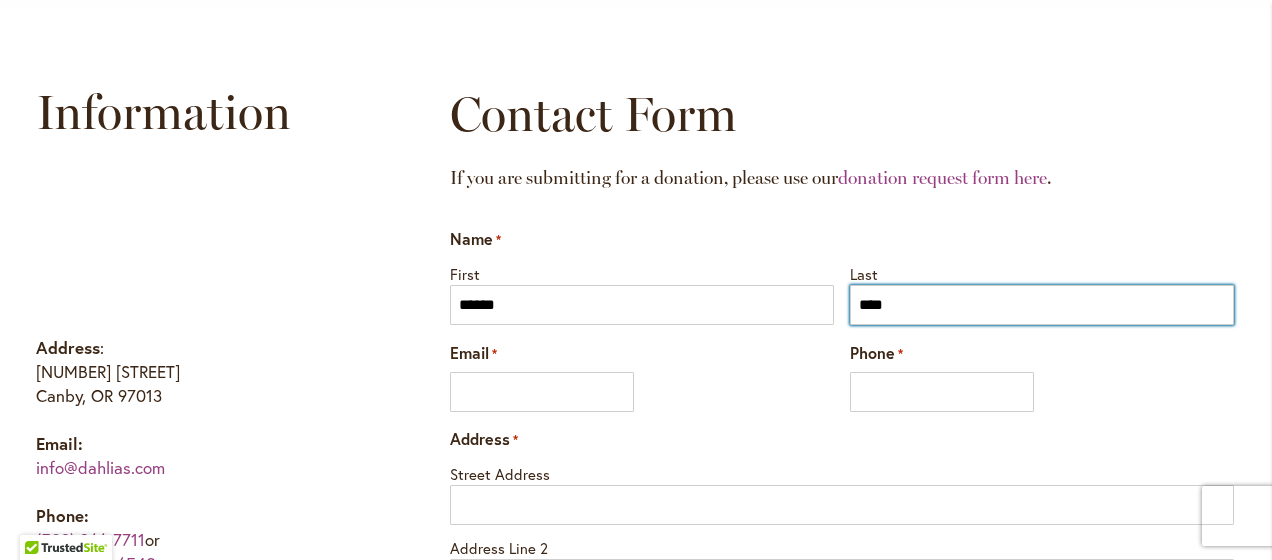 type on "****" 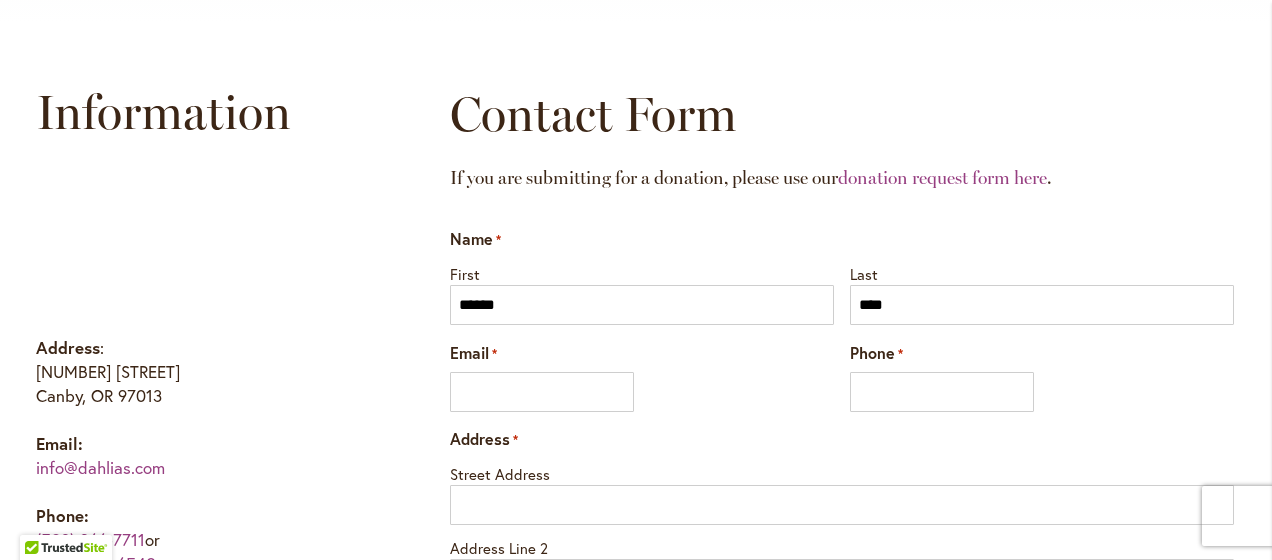 click on "Information
Address : 995 NW 22nd Ave Canby, OR 97013
Email: info@dahlias.com
Phone:   (503) 266-7711  or  1-800-410-6540
Customer Service Hours:
October – July Monday - Friday 9am-4:30pm PT
August – September Wednesday - Sunday 9am-5:30pm PT Closed Monday & Tuesday" at bounding box center (224, 461) 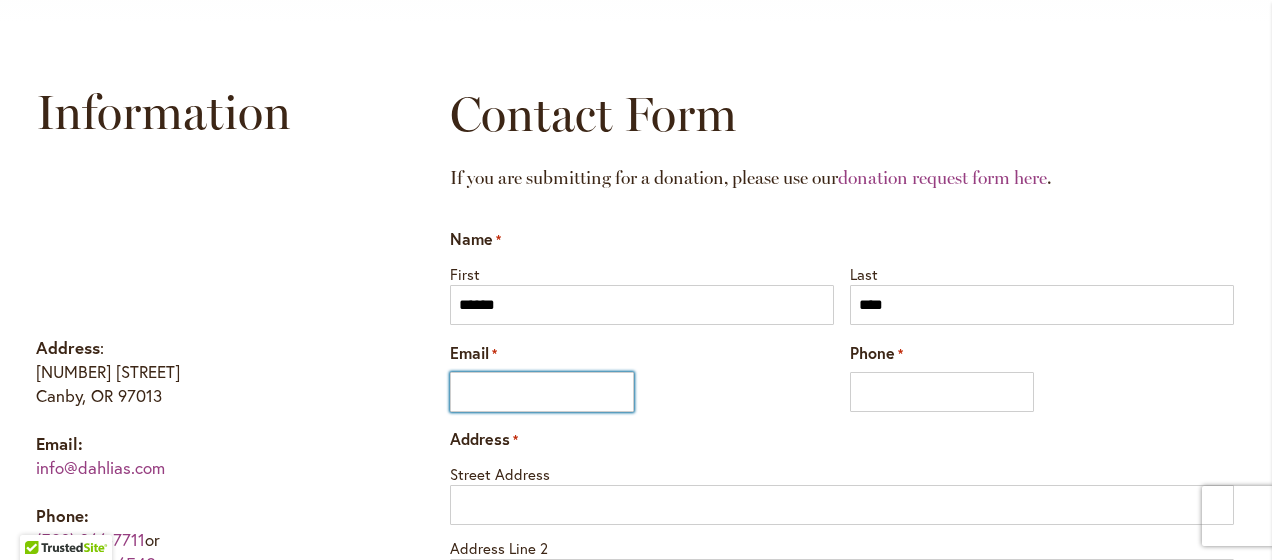 click on "Email *" at bounding box center [542, 392] 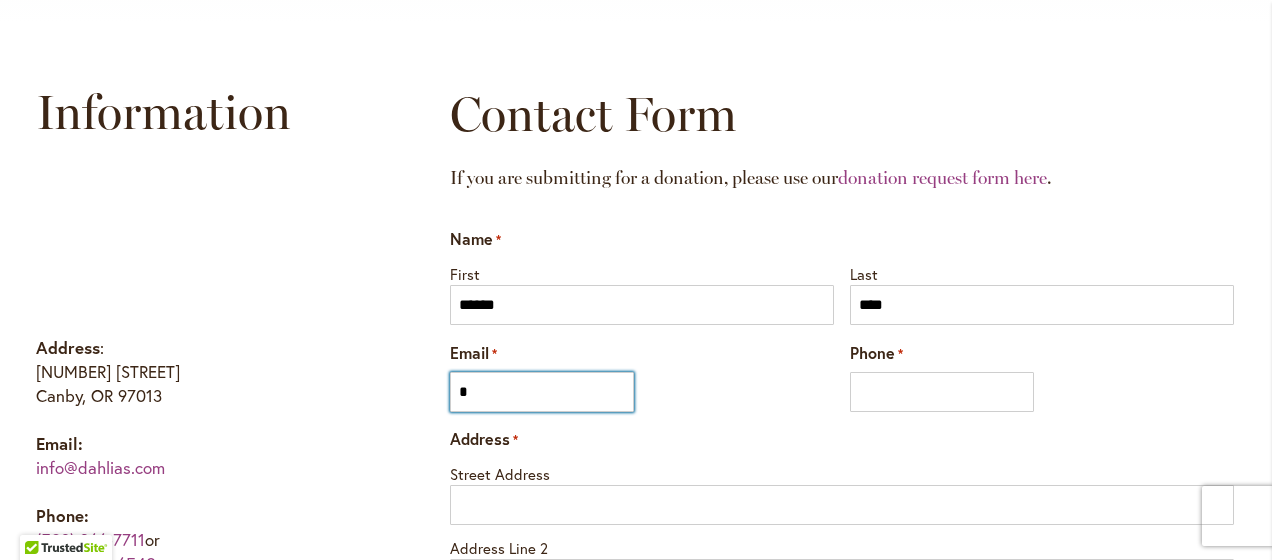 type on "**********" 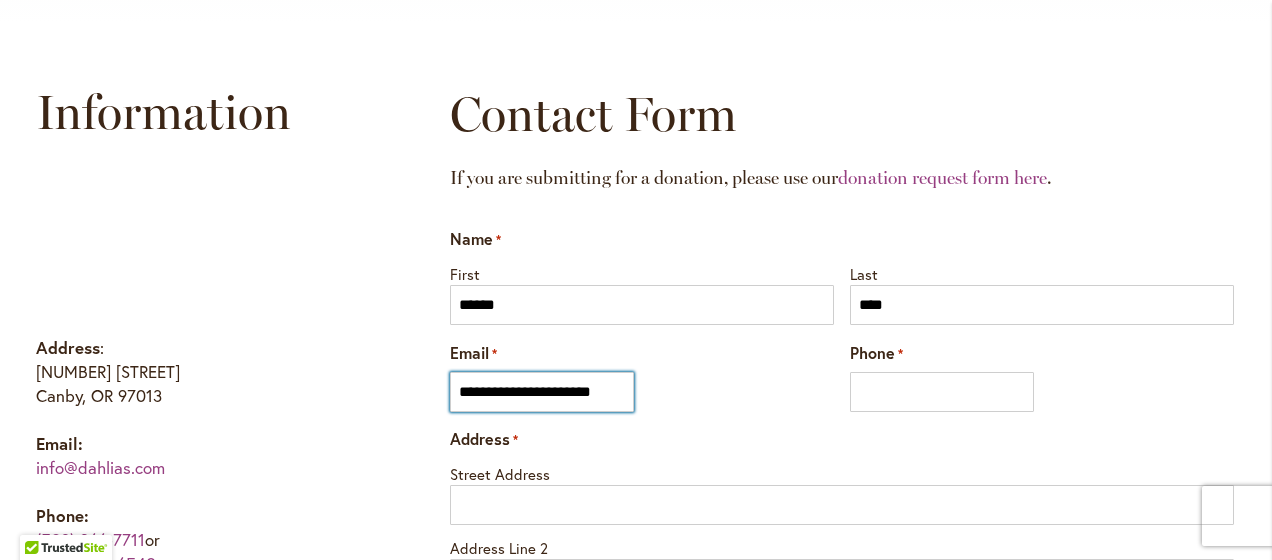 type on "**********" 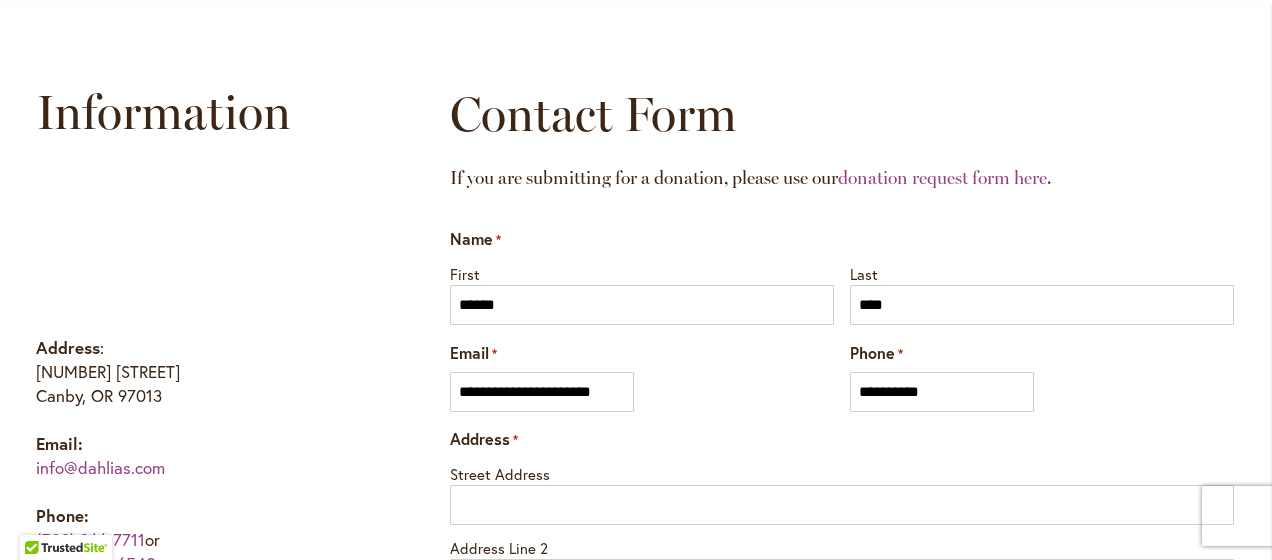 type on "**********" 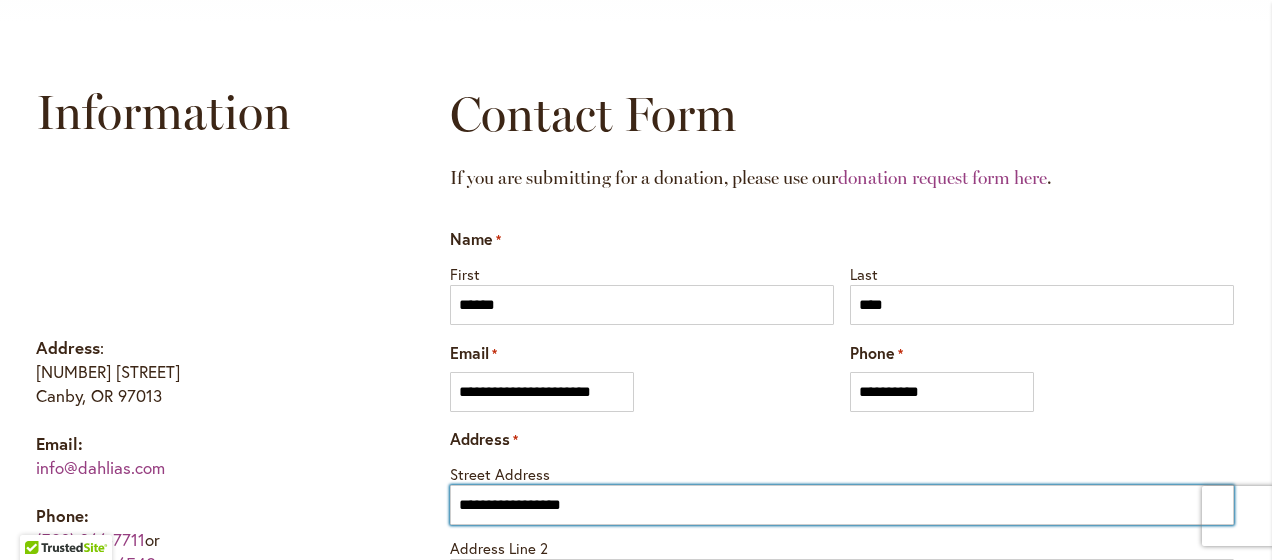 type on "***" 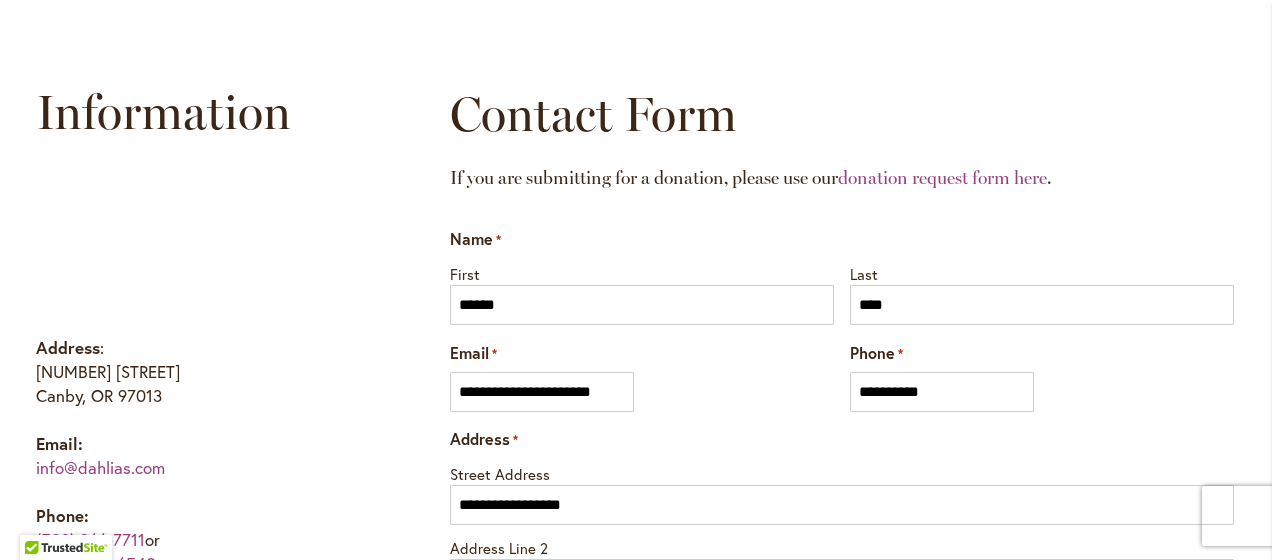 type on "**" 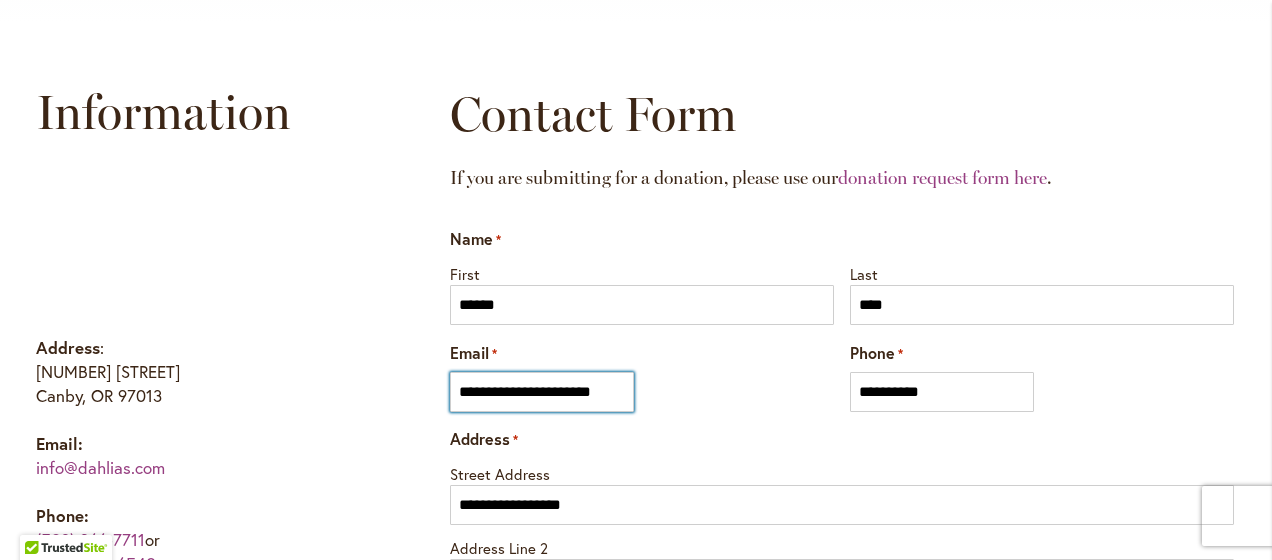 type on "**********" 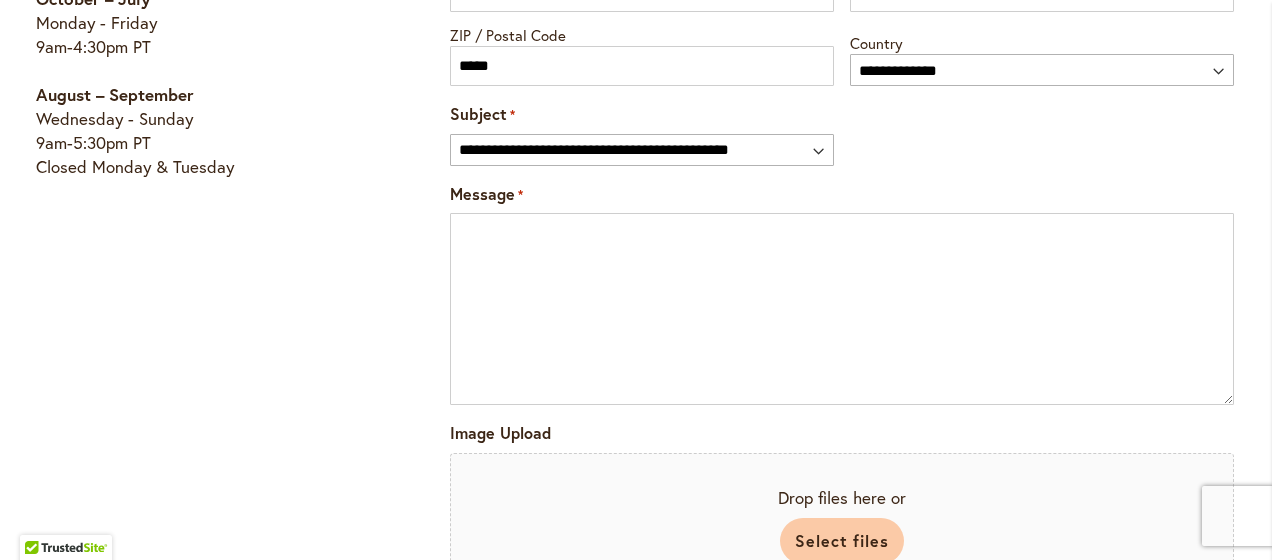 scroll, scrollTop: 1599, scrollLeft: 0, axis: vertical 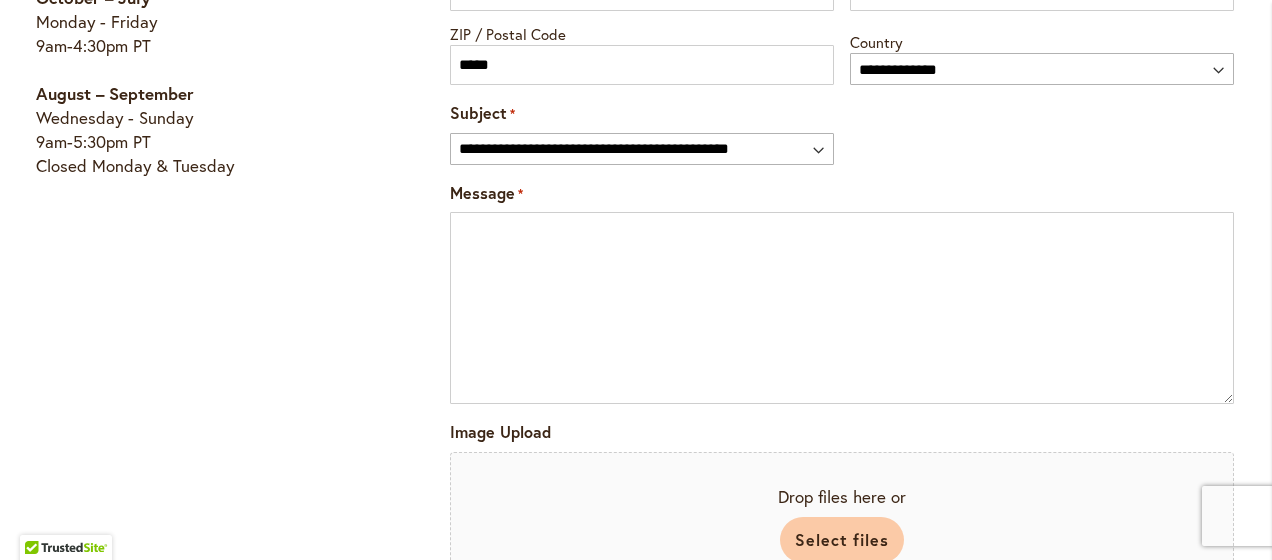 click on "Message *" at bounding box center (842, 293) 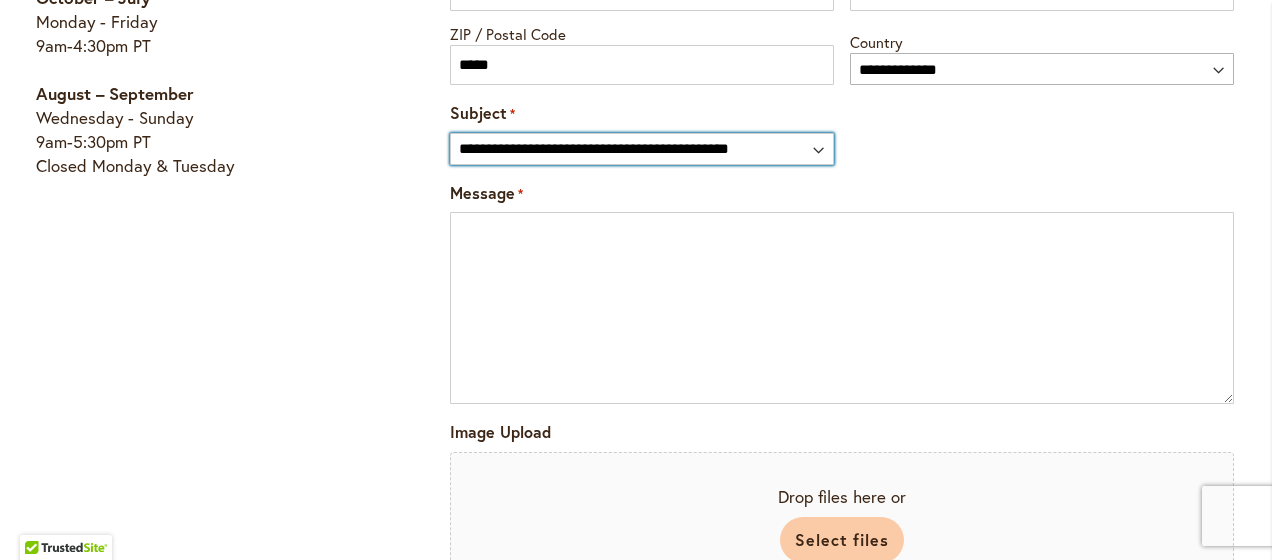 click on "**********" at bounding box center (642, 149) 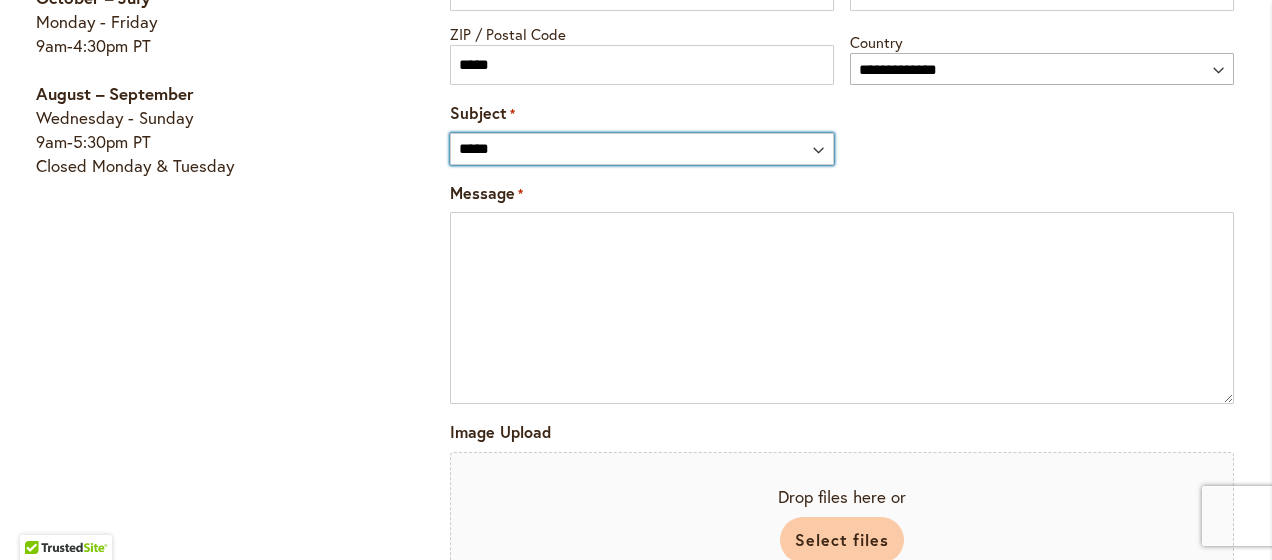 click on "**********" at bounding box center (642, 149) 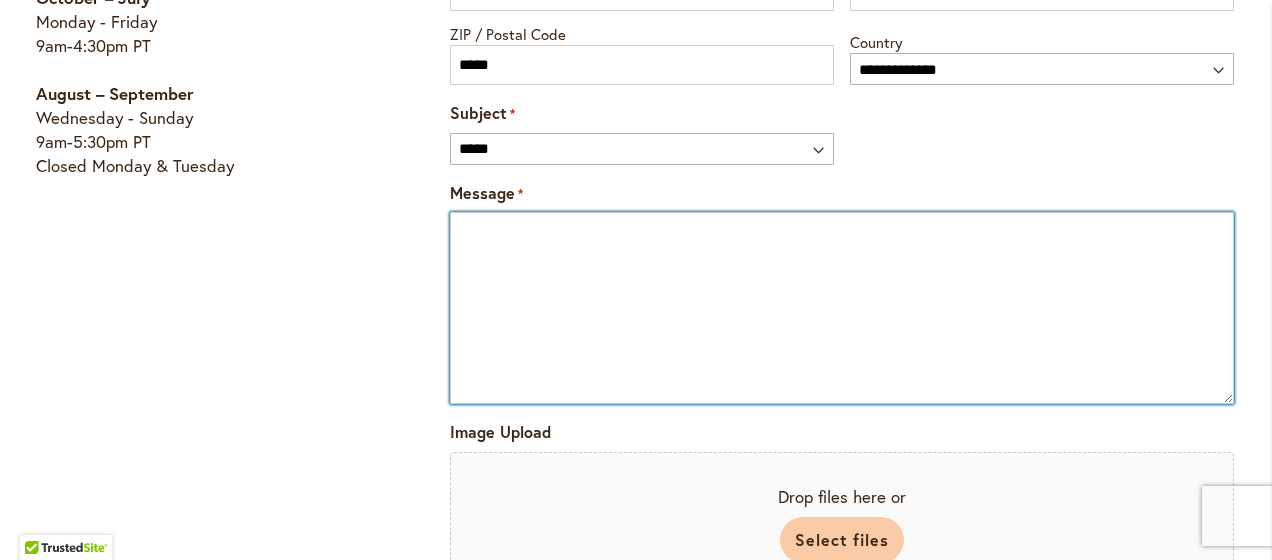 click on "Message *" at bounding box center [842, 308] 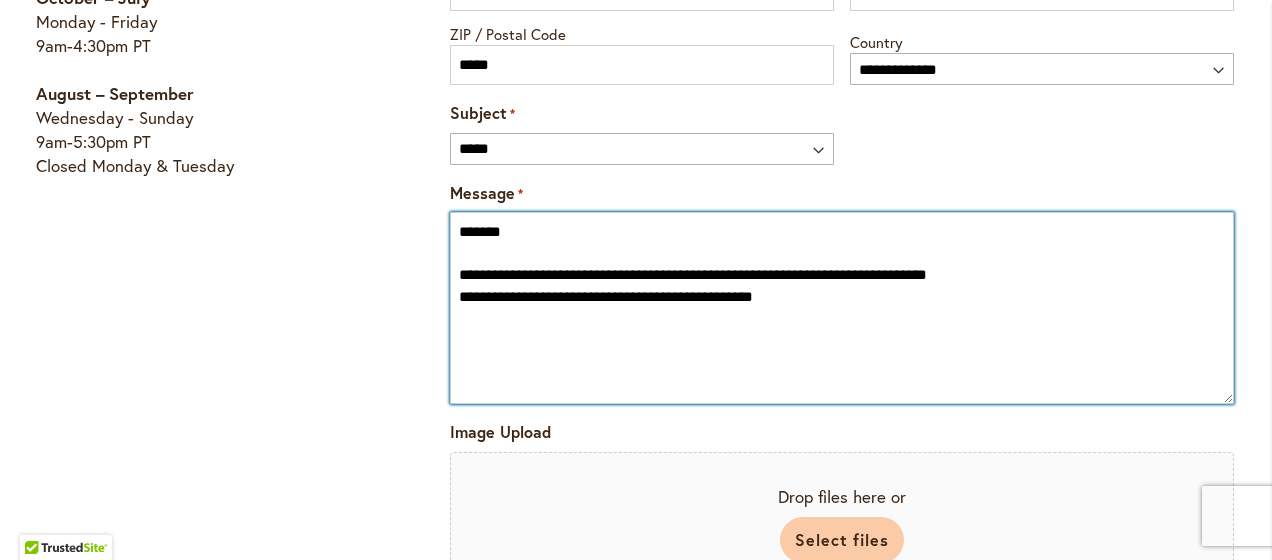 scroll, scrollTop: 1584, scrollLeft: 0, axis: vertical 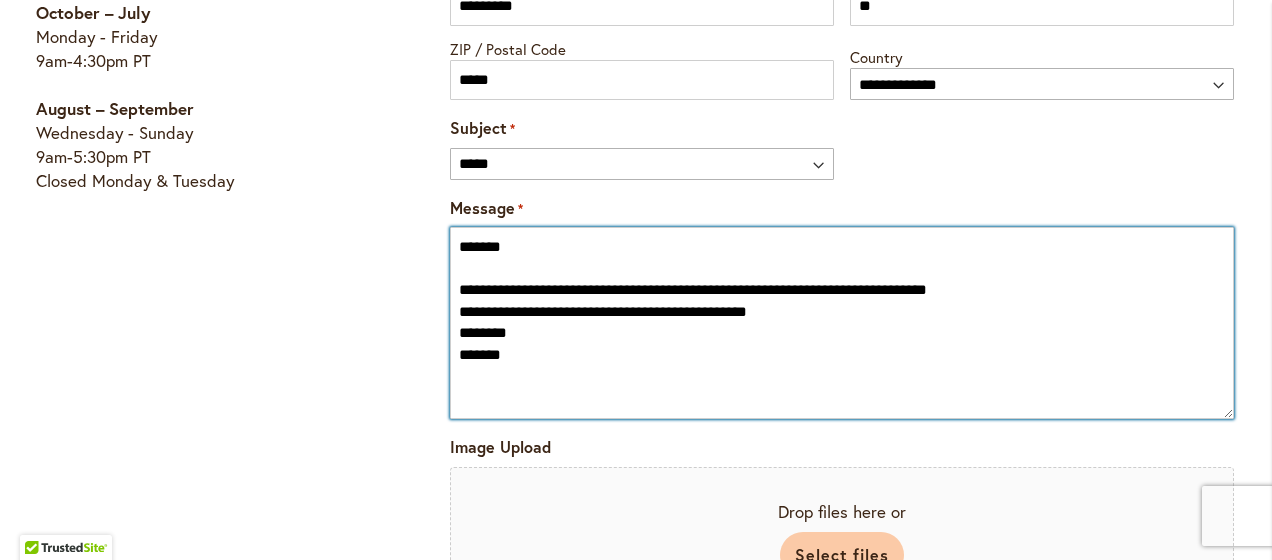 click on "**********" at bounding box center (842, 323) 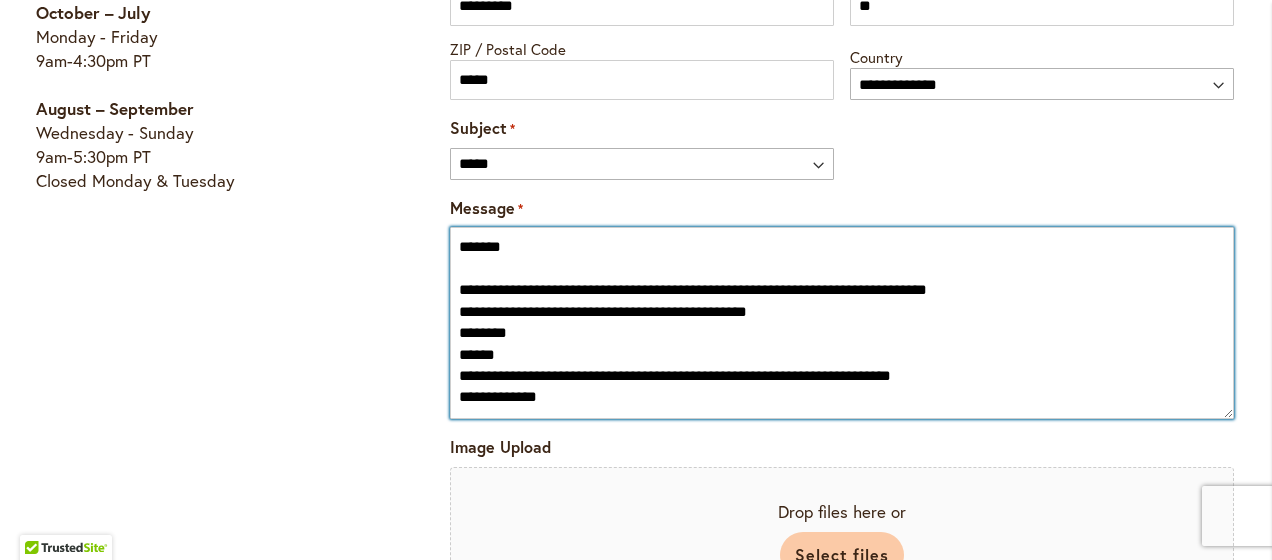 scroll, scrollTop: 9, scrollLeft: 0, axis: vertical 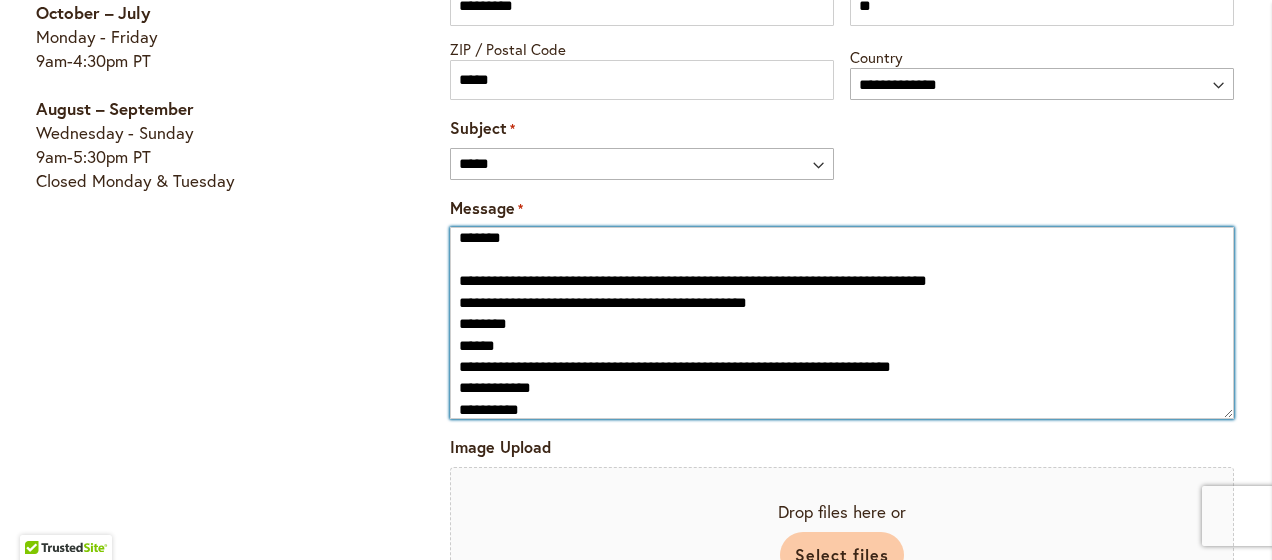 click on "**********" at bounding box center [842, 323] 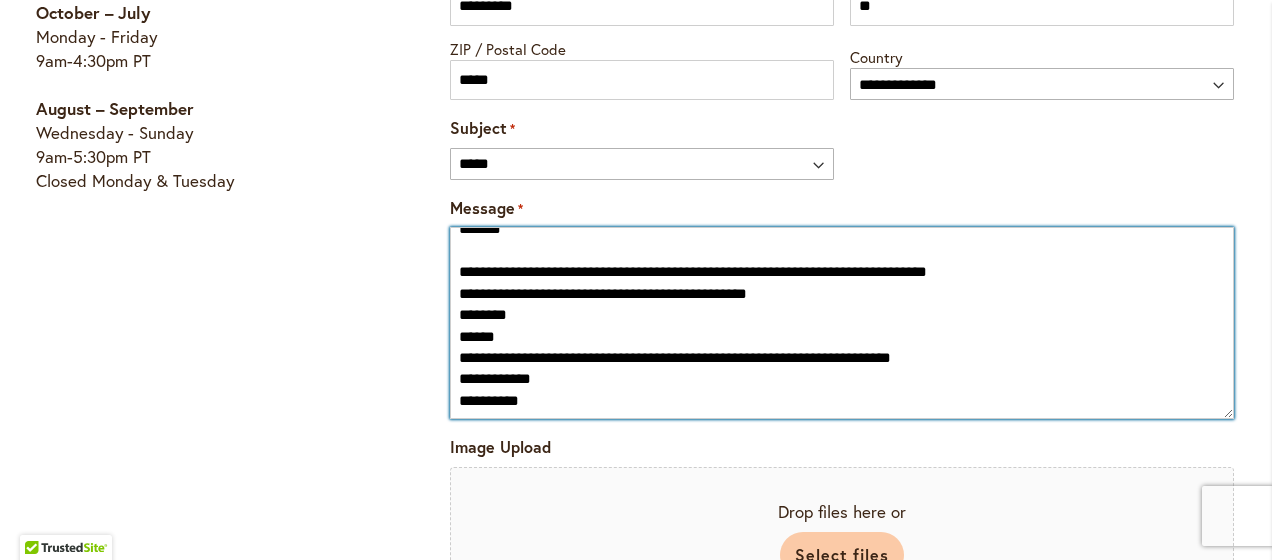 click on "**********" at bounding box center (842, 323) 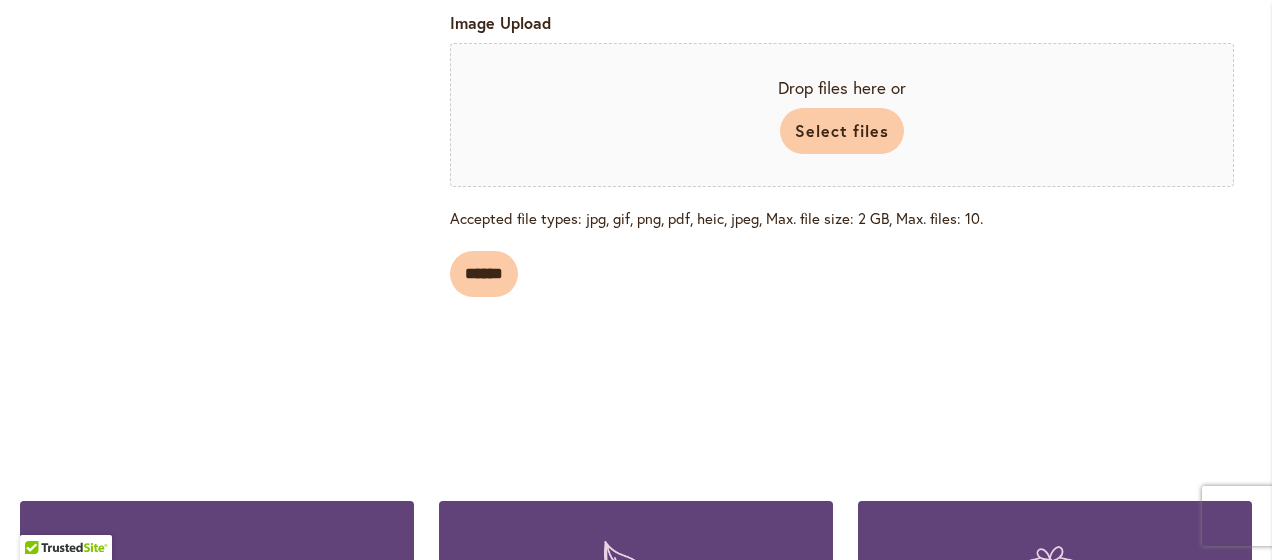 scroll, scrollTop: 2007, scrollLeft: 0, axis: vertical 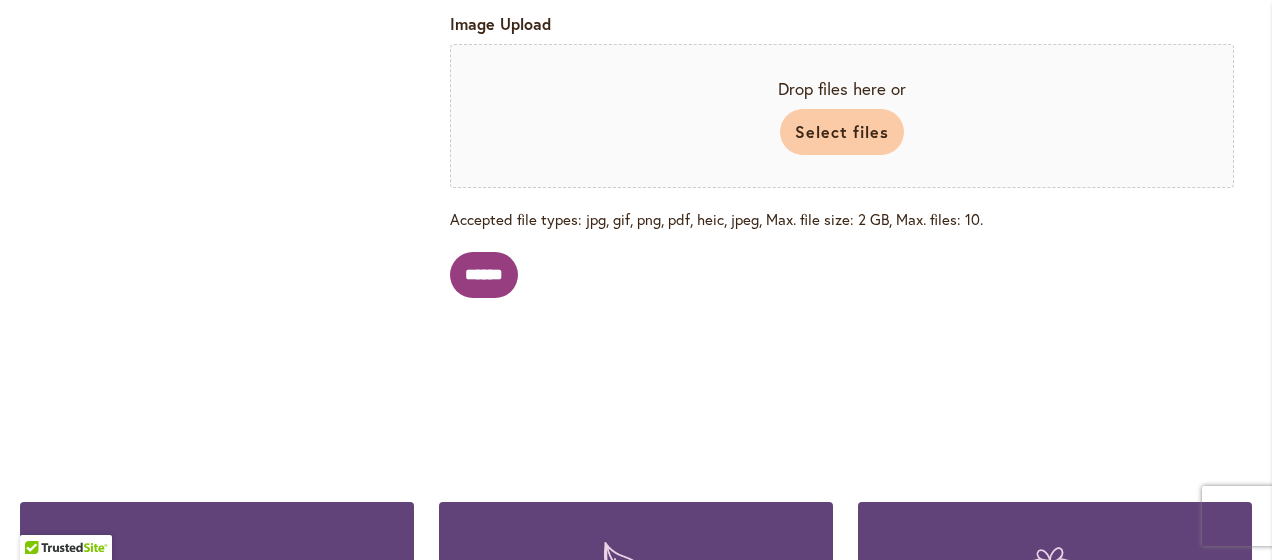 type on "**********" 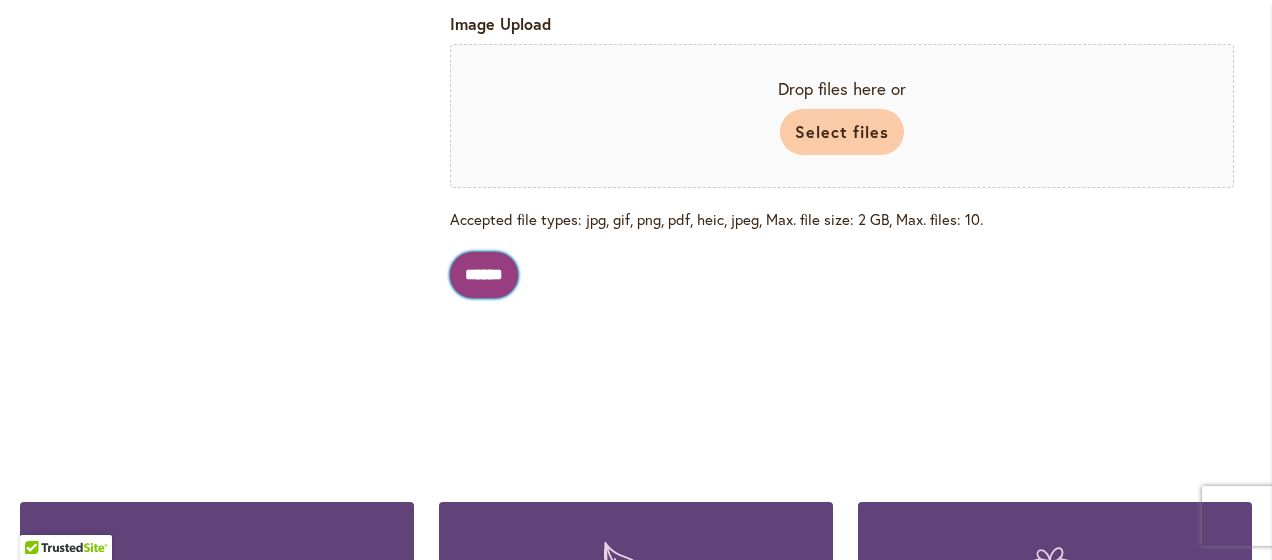 click on "******" at bounding box center [484, 275] 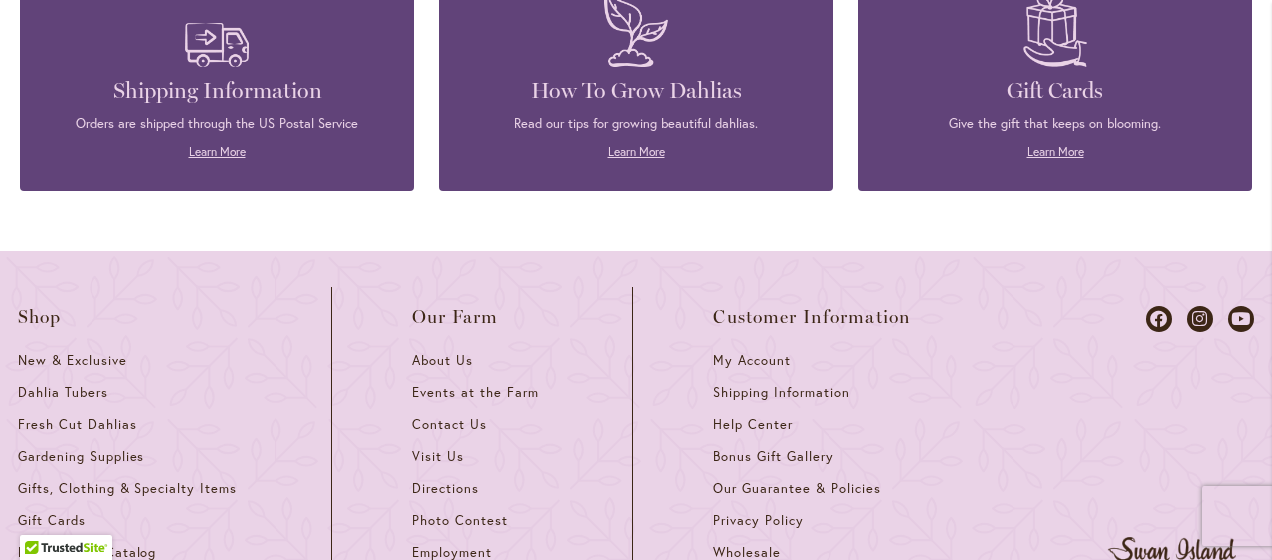 scroll, scrollTop: 0, scrollLeft: 0, axis: both 